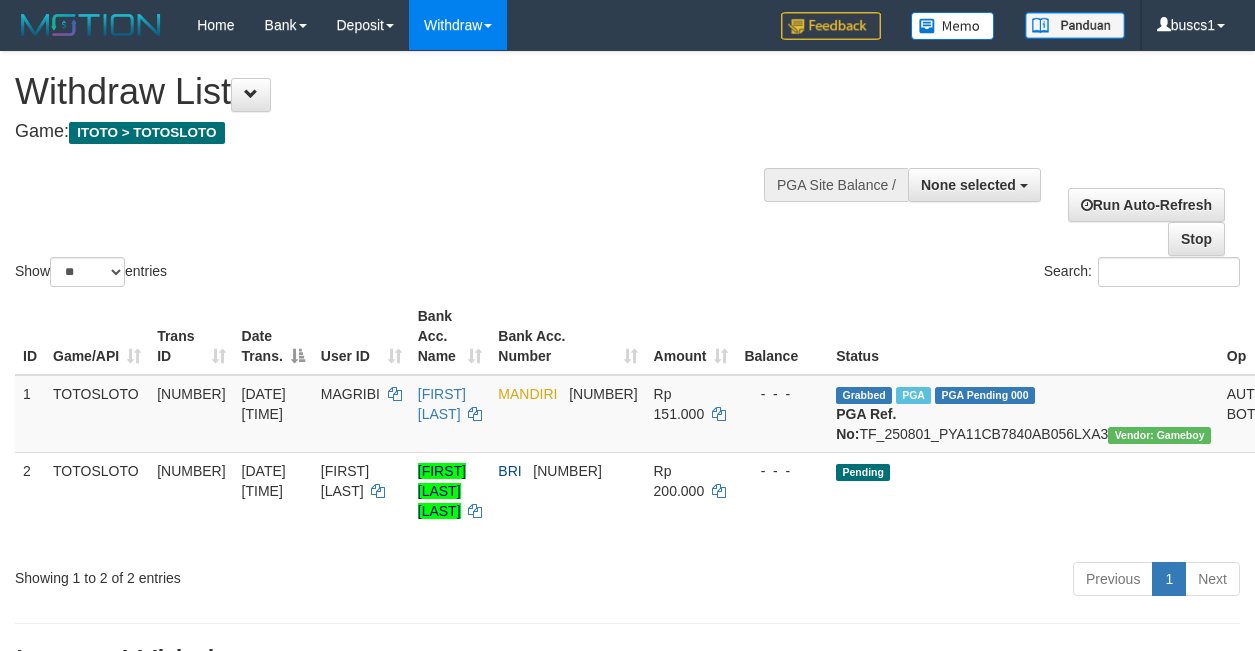 select 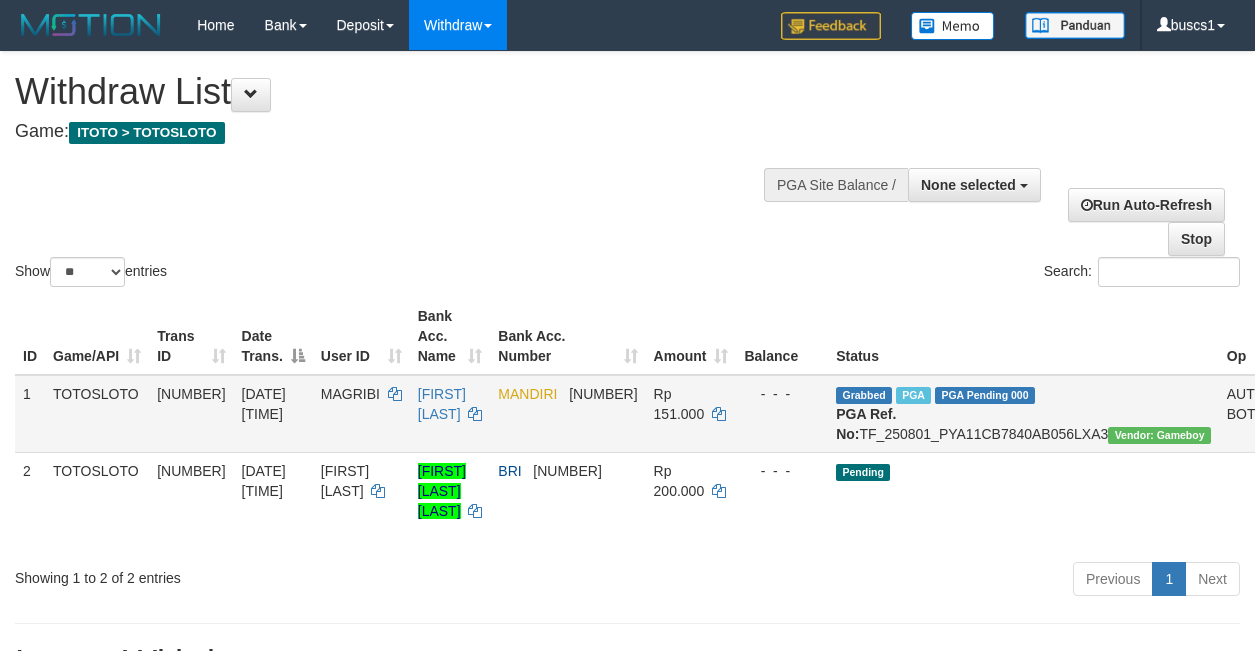 scroll, scrollTop: 272, scrollLeft: 108, axis: both 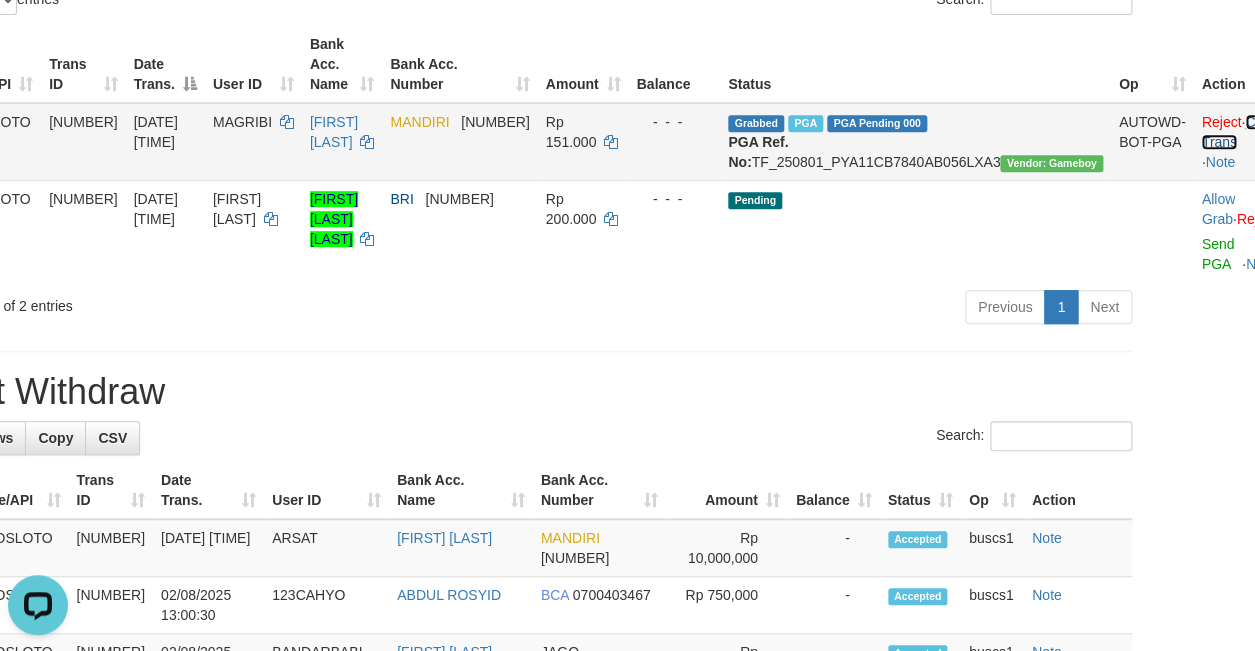 click on "Check Trans" at bounding box center (1242, 132) 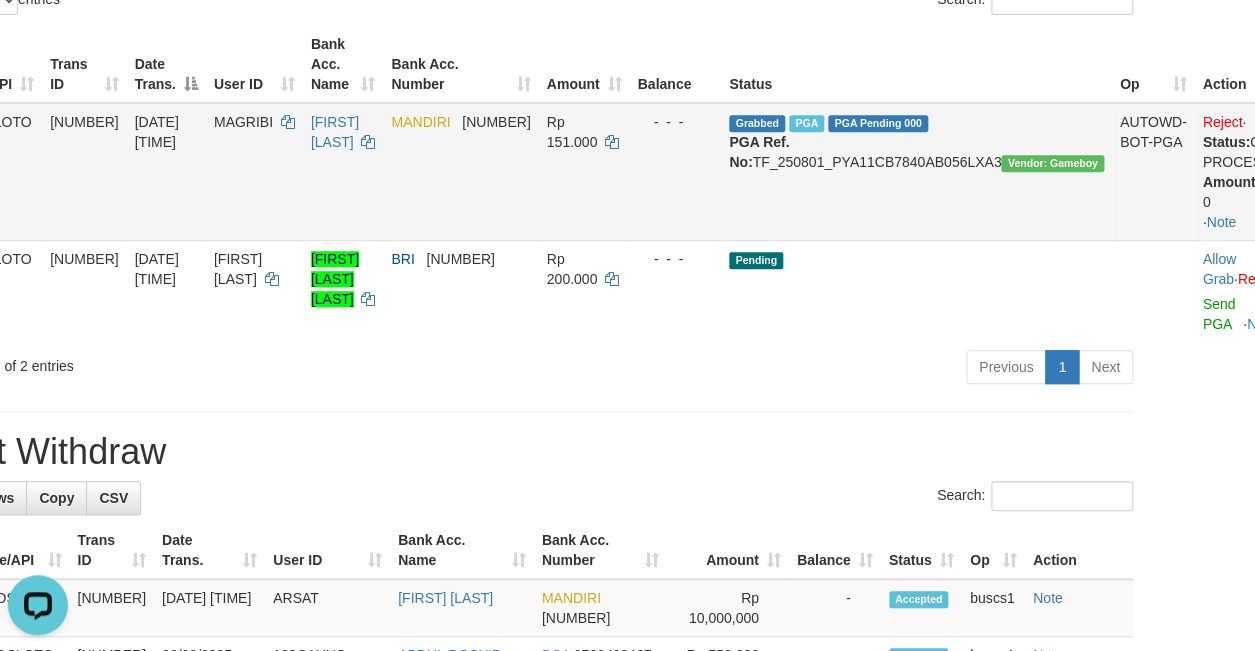 click on "[NUMBER]" at bounding box center [84, 172] 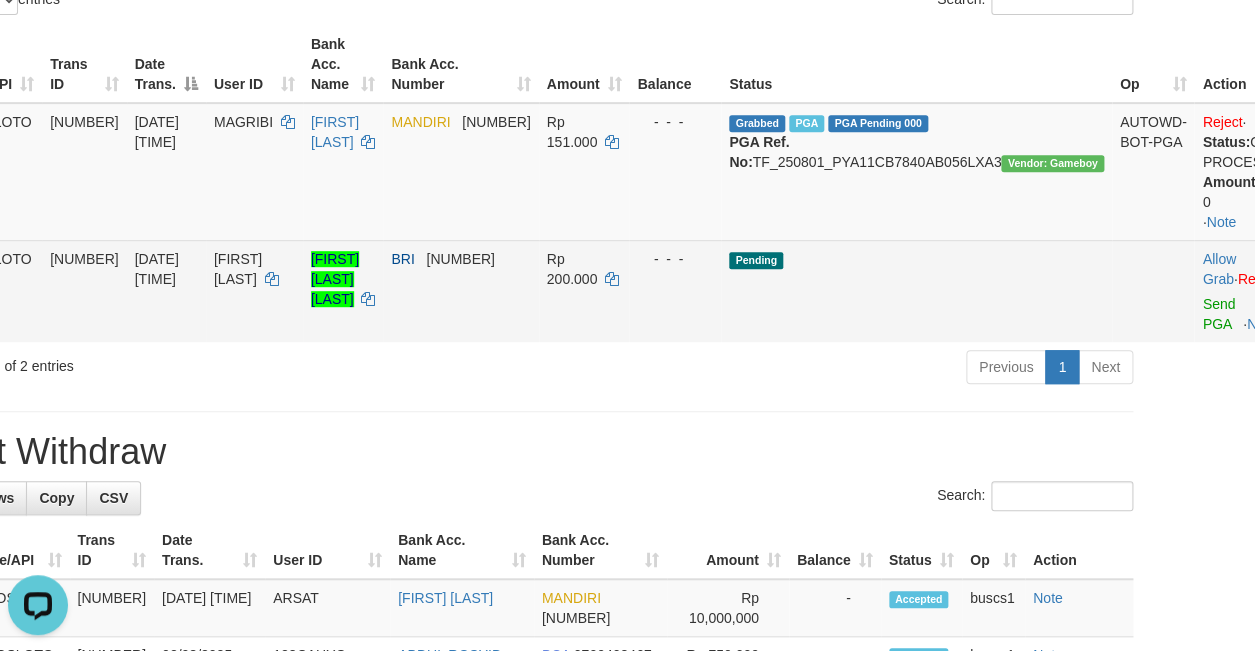 click on "[FIRST] [LAST] [LAST]" at bounding box center [343, 291] 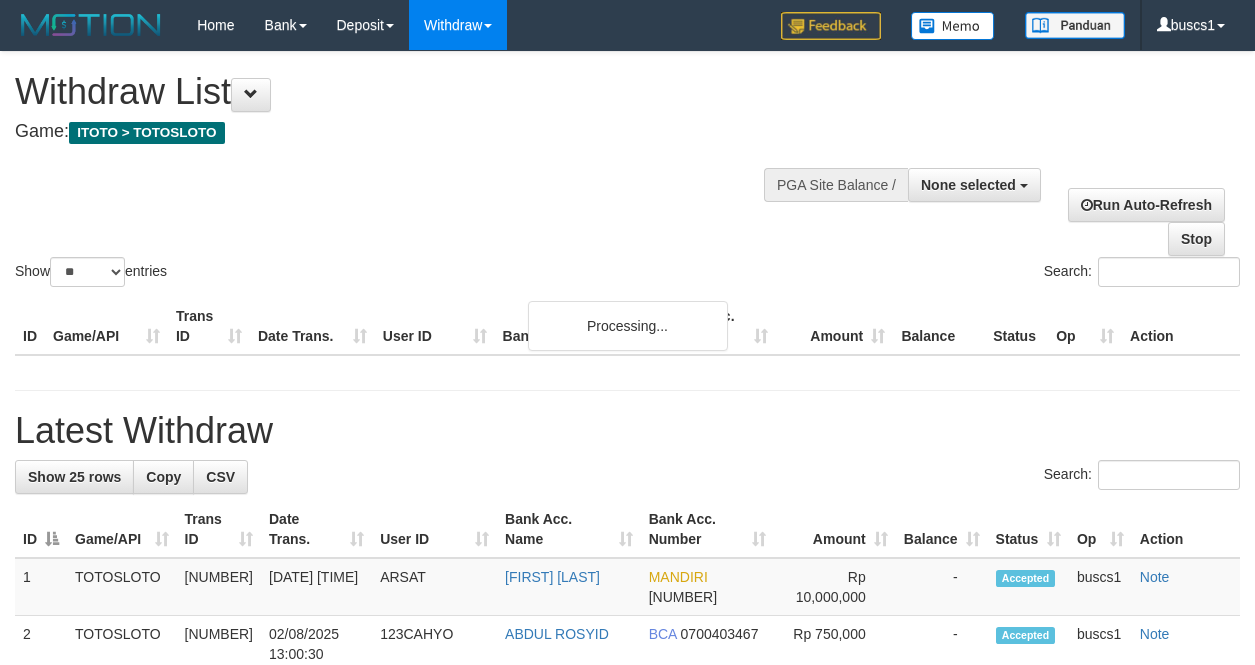 select 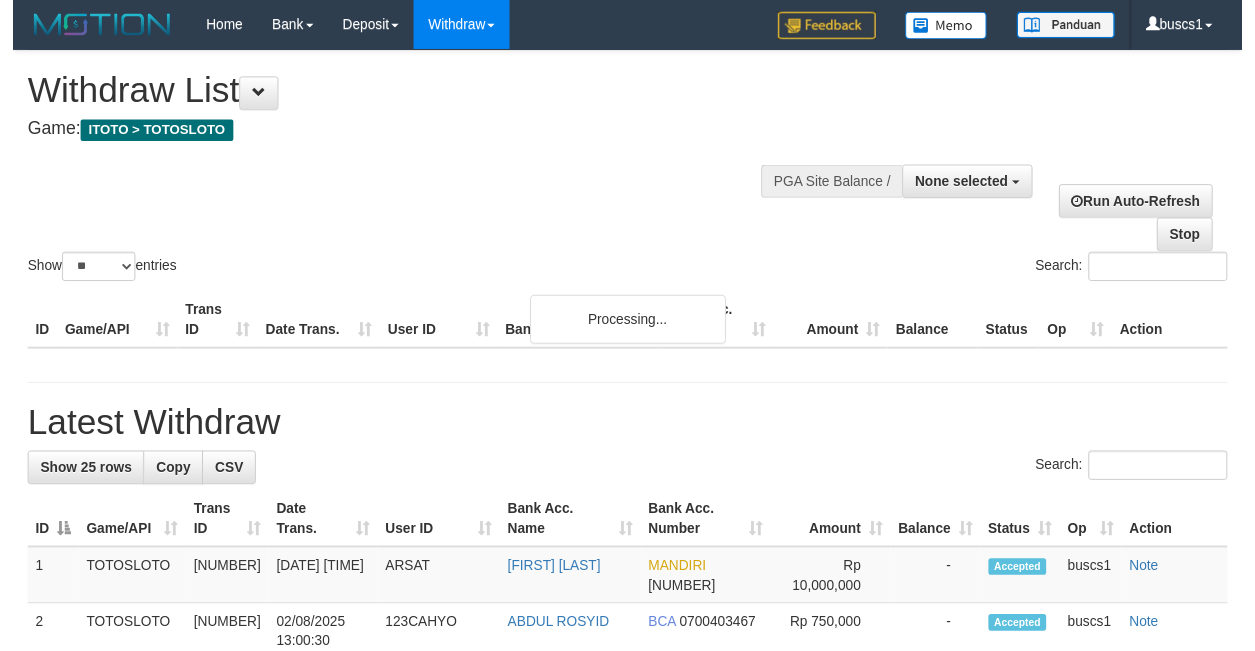 scroll, scrollTop: 272, scrollLeft: 107, axis: both 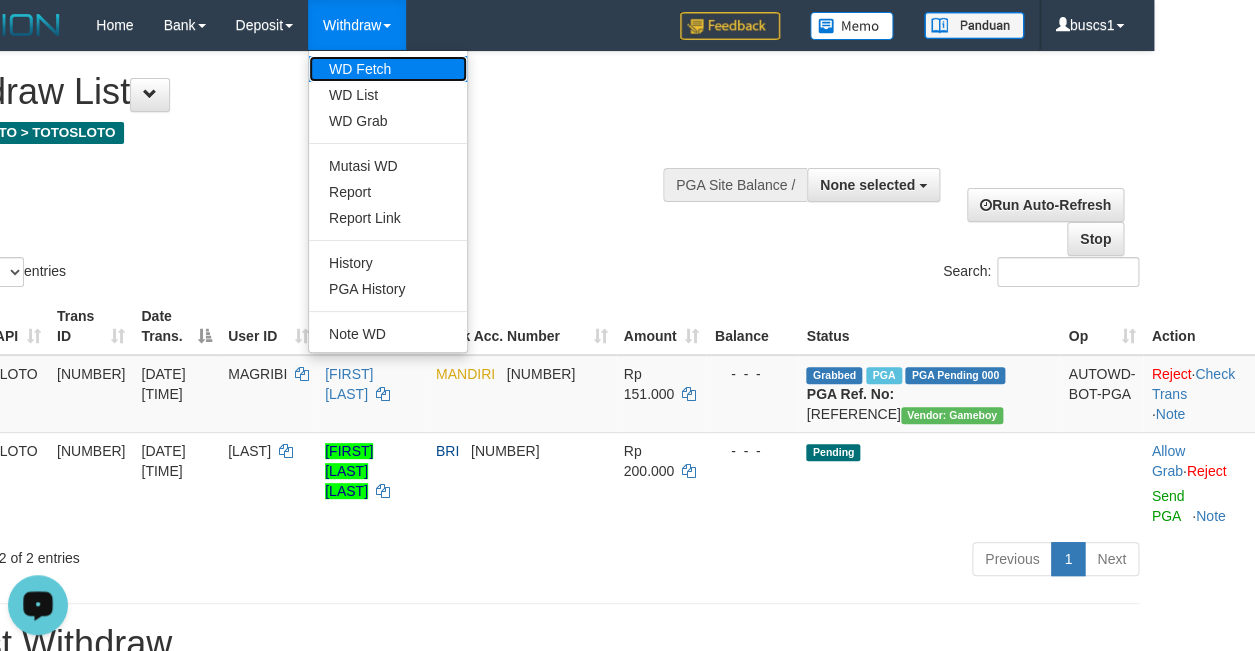 click on "WD Fetch" at bounding box center (388, 69) 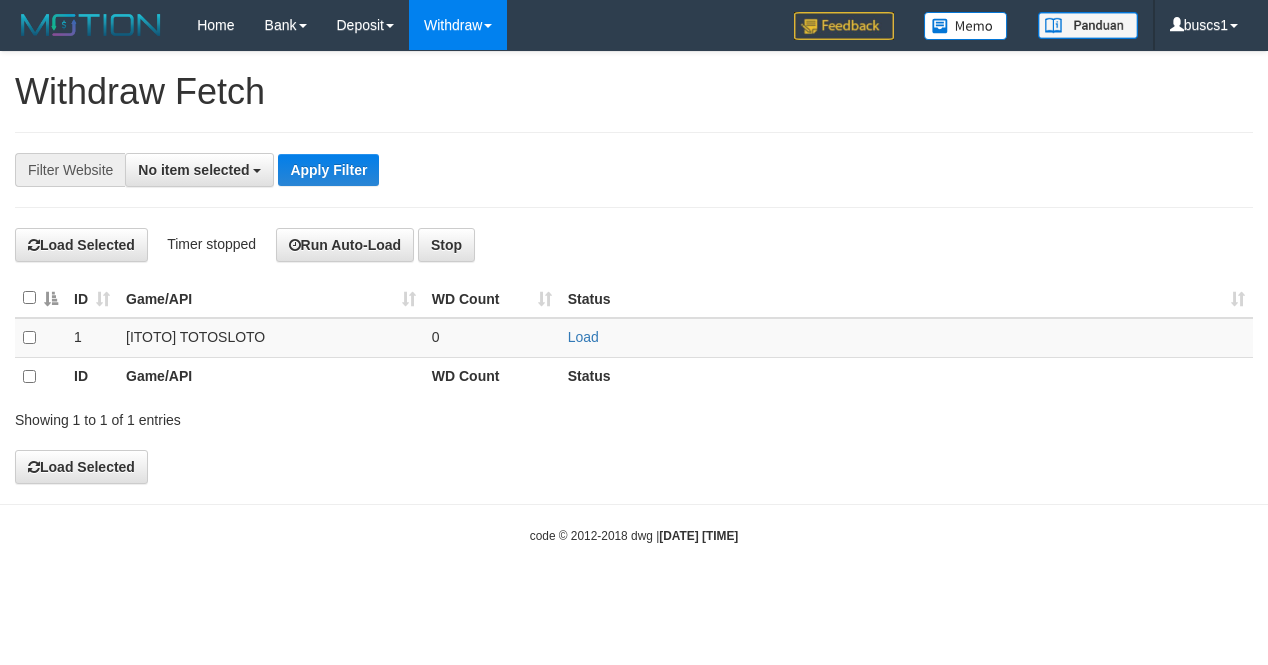 select 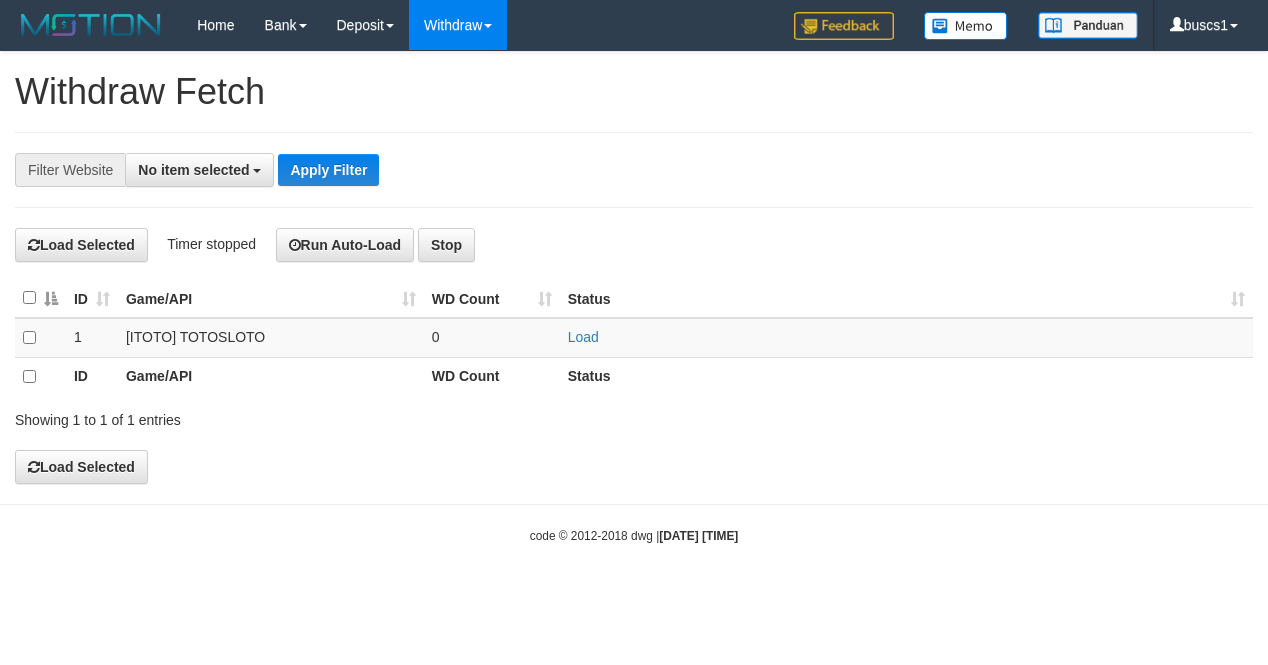 scroll, scrollTop: 0, scrollLeft: 0, axis: both 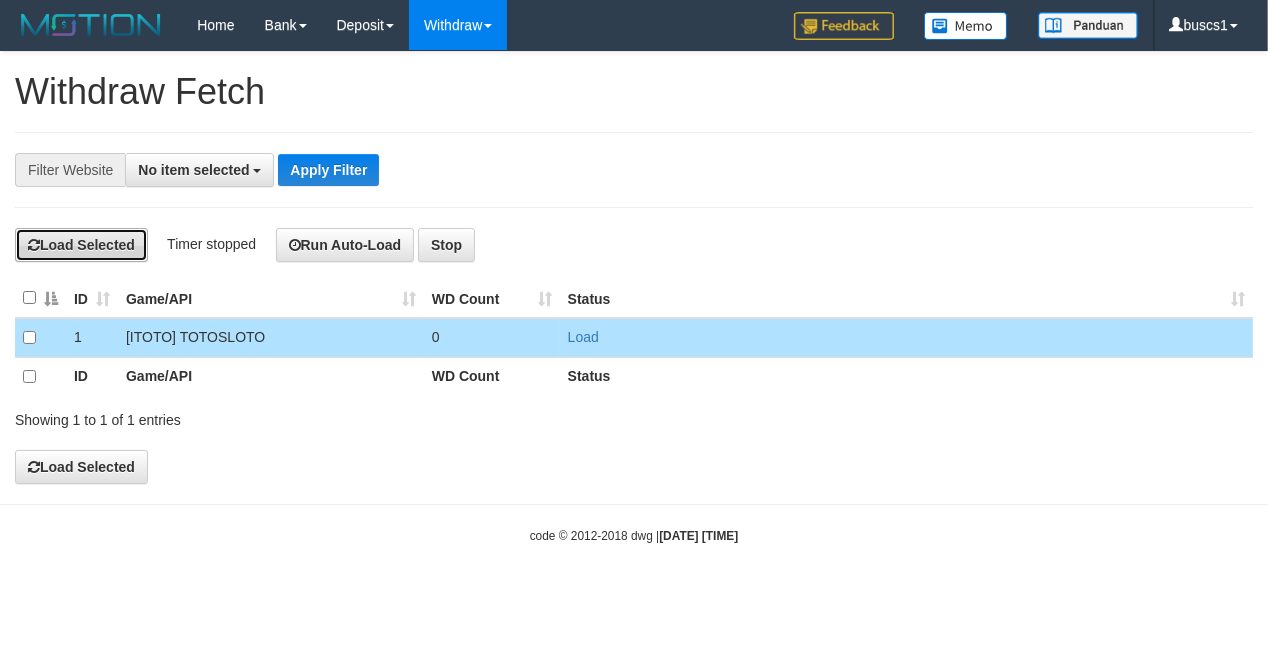 click on "Load Selected" at bounding box center (81, 245) 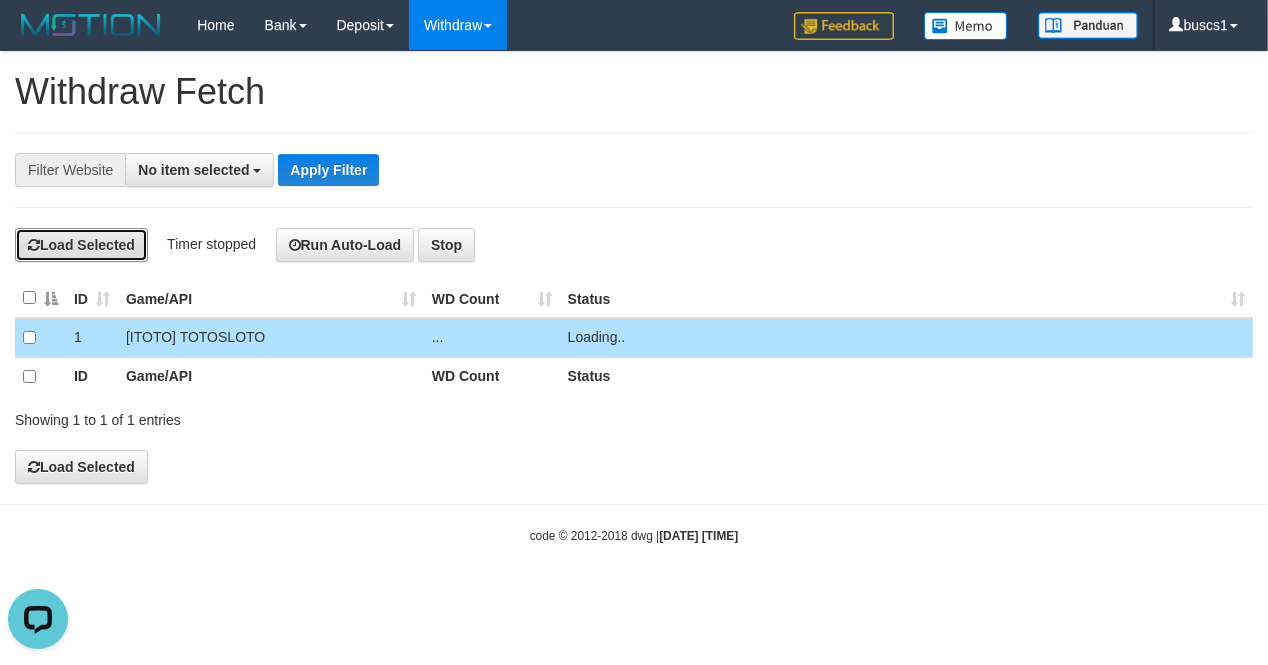 scroll, scrollTop: 0, scrollLeft: 0, axis: both 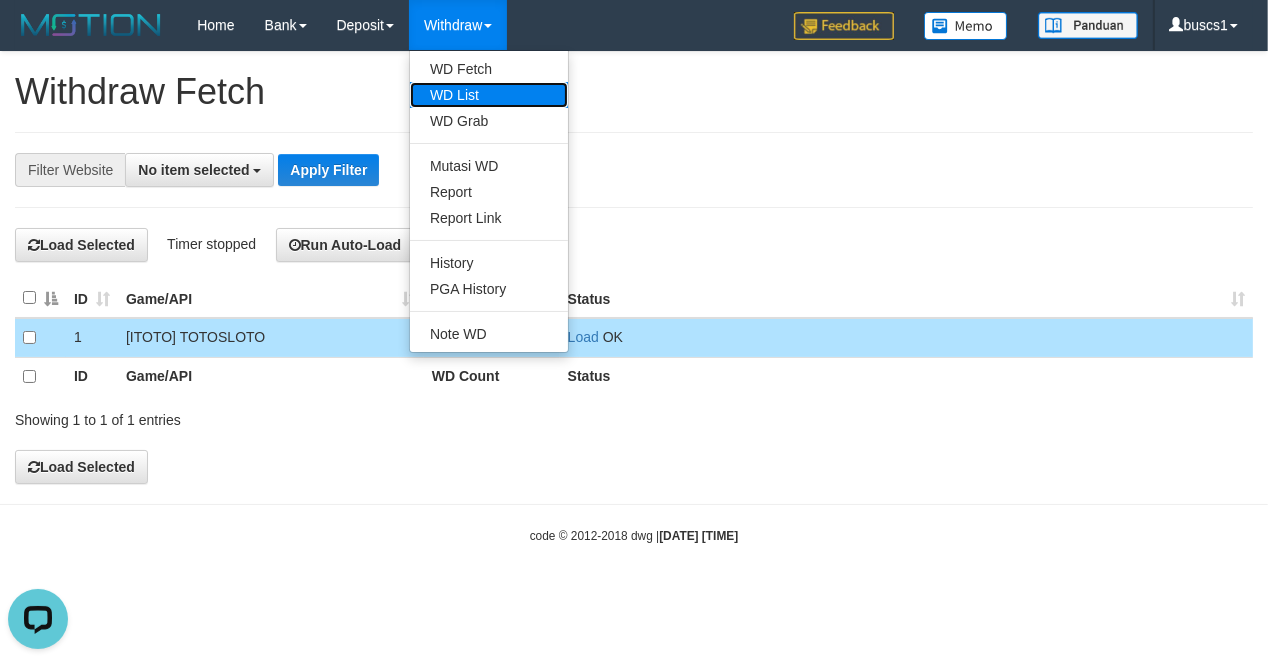 click on "WD List" at bounding box center [489, 95] 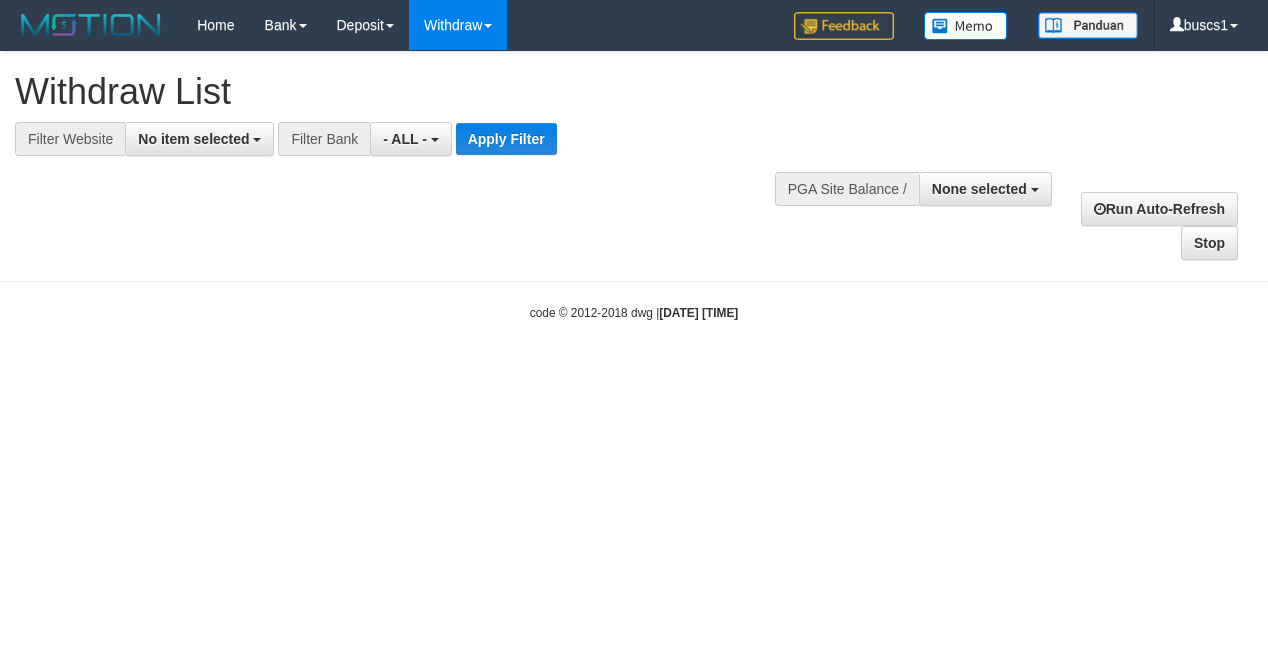 select 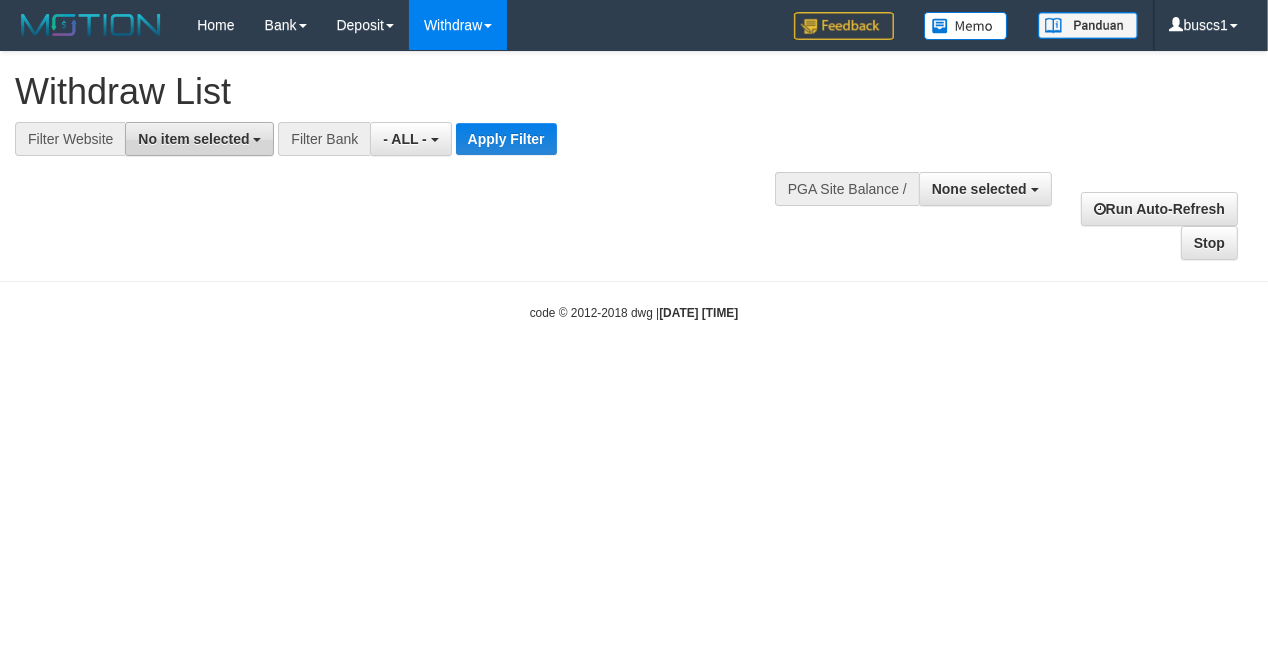 click on "No item selected" at bounding box center (193, 139) 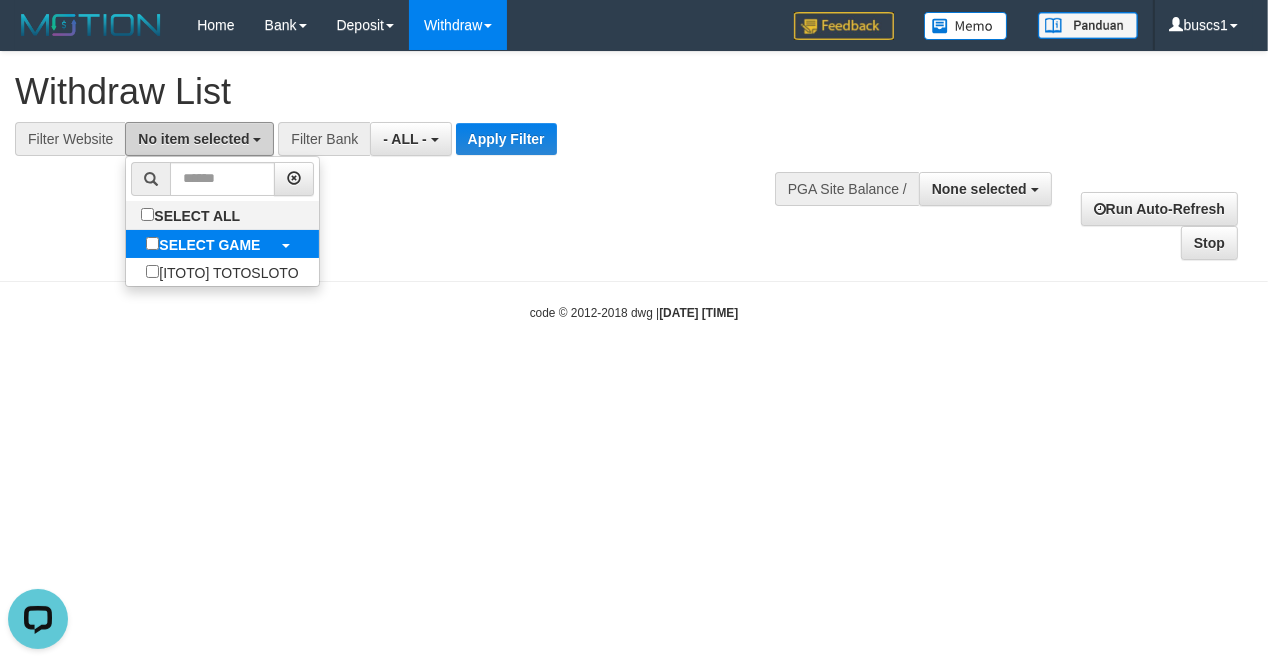 scroll, scrollTop: 0, scrollLeft: 0, axis: both 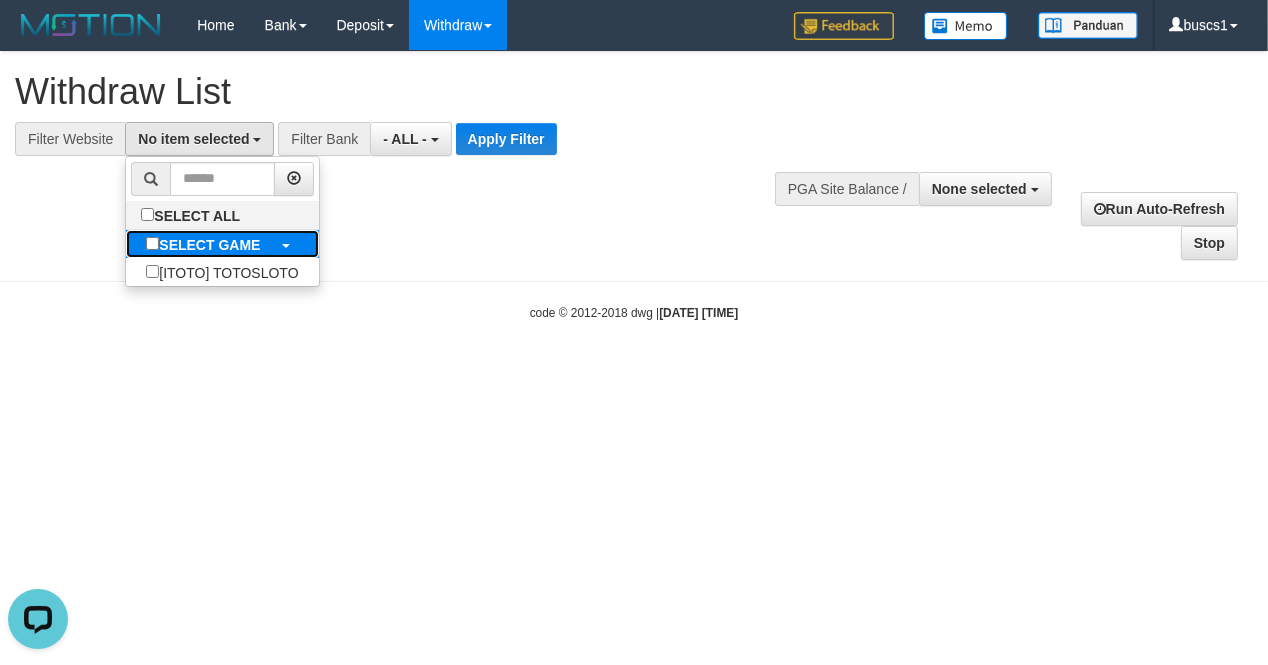 click on "SELECT GAME" at bounding box center (203, 244) 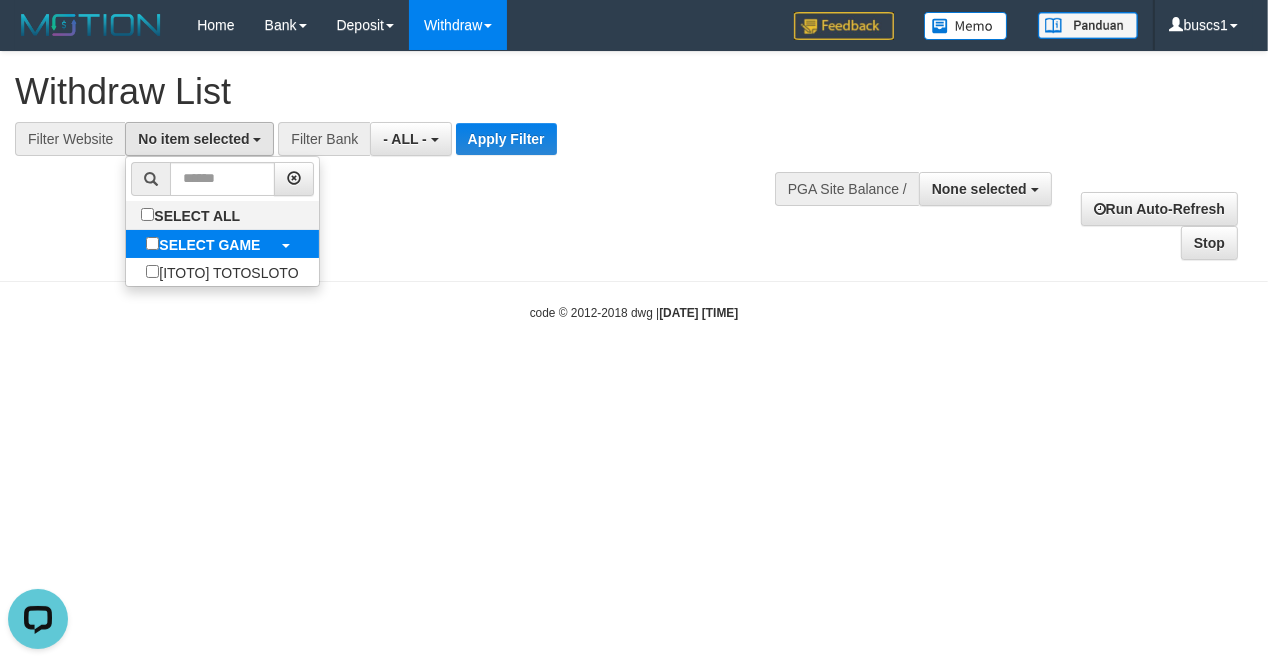 select on "****" 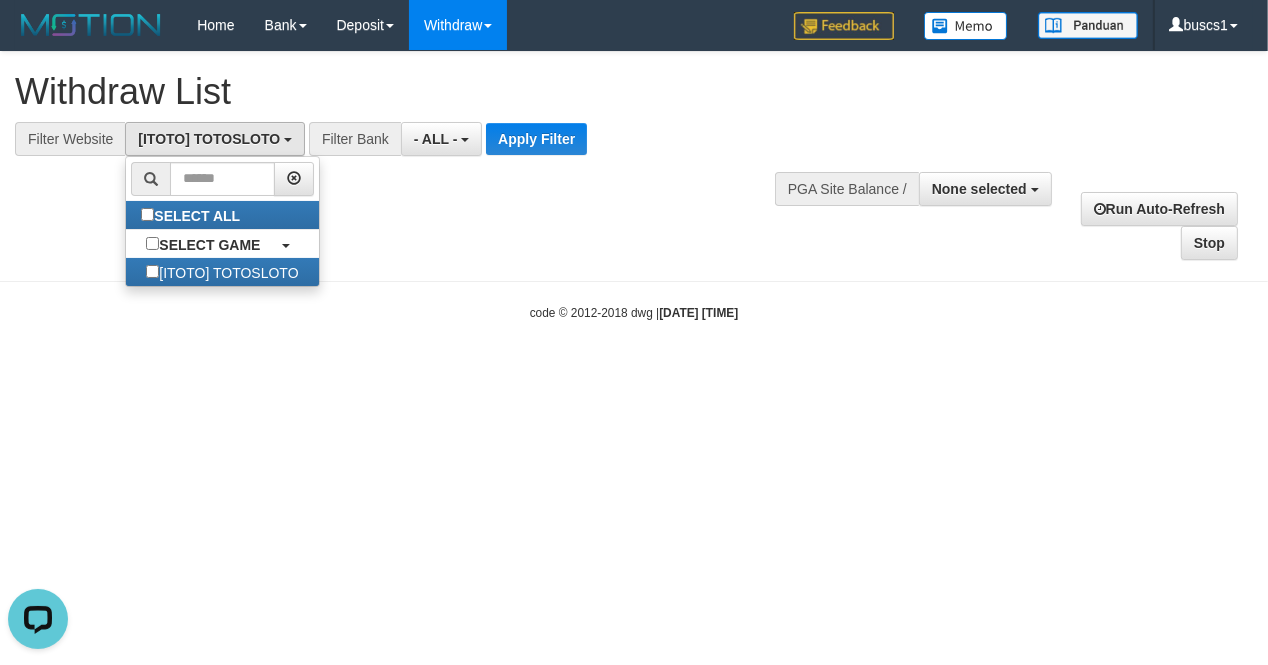 scroll, scrollTop: 18, scrollLeft: 0, axis: vertical 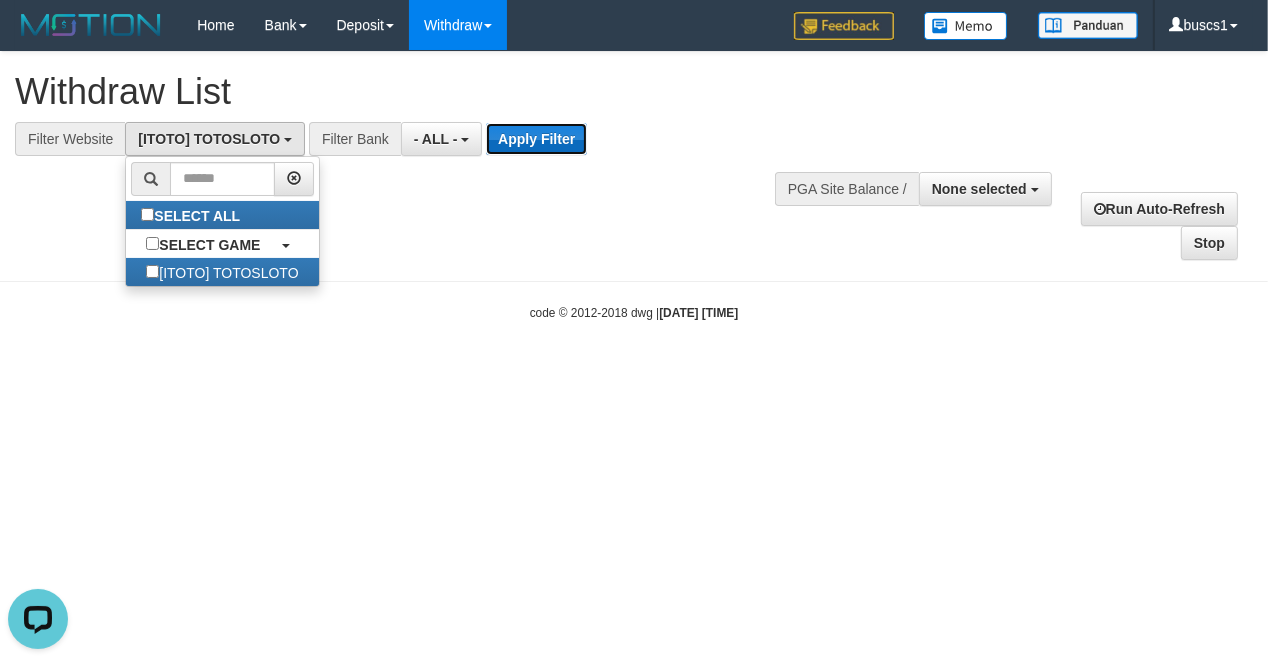 click on "Apply Filter" at bounding box center [536, 139] 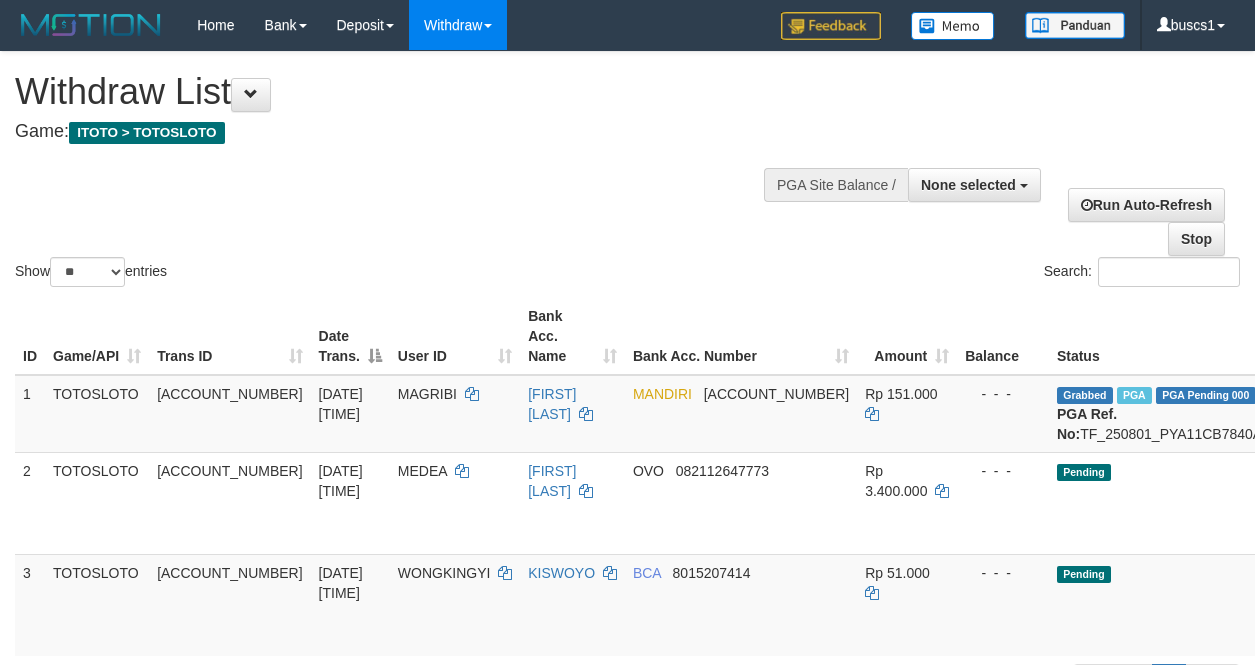select 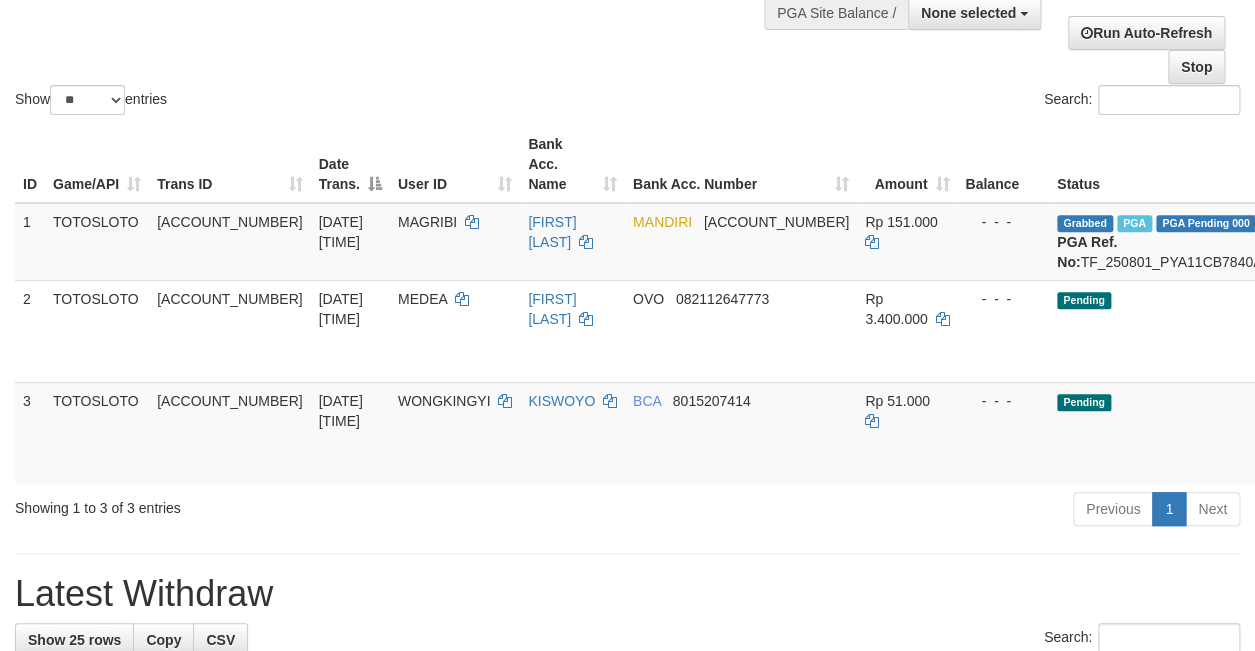 scroll, scrollTop: 454, scrollLeft: 0, axis: vertical 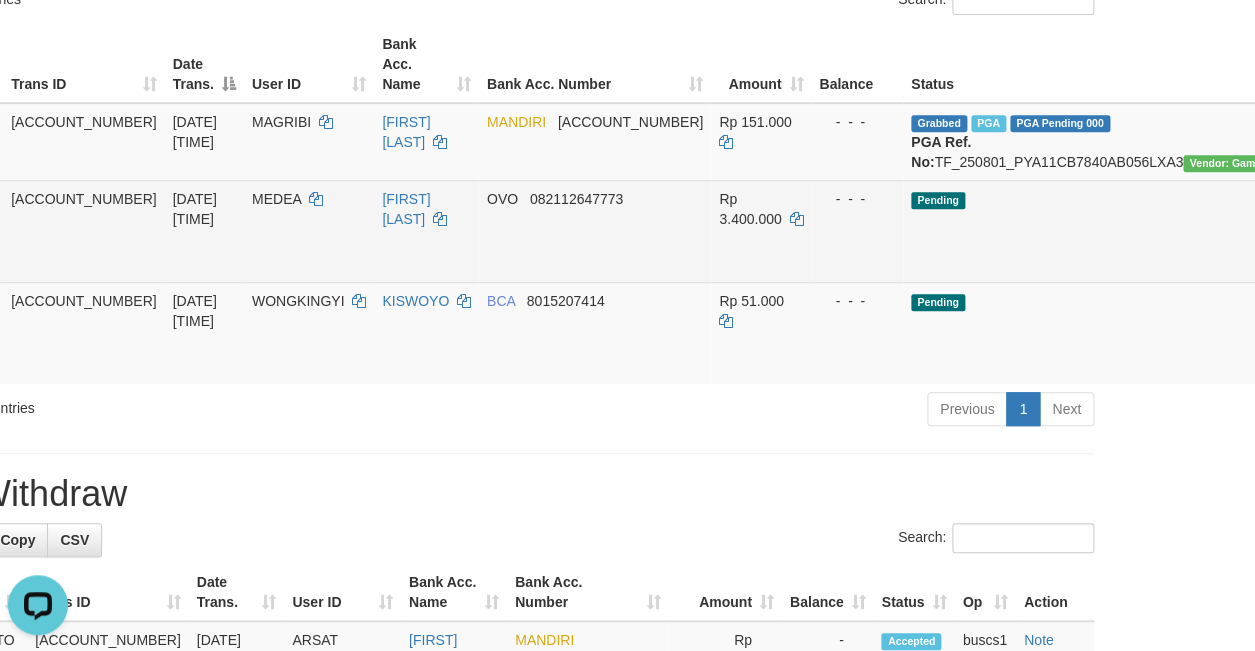 click on "Send PGA" at bounding box center (1400, 254) 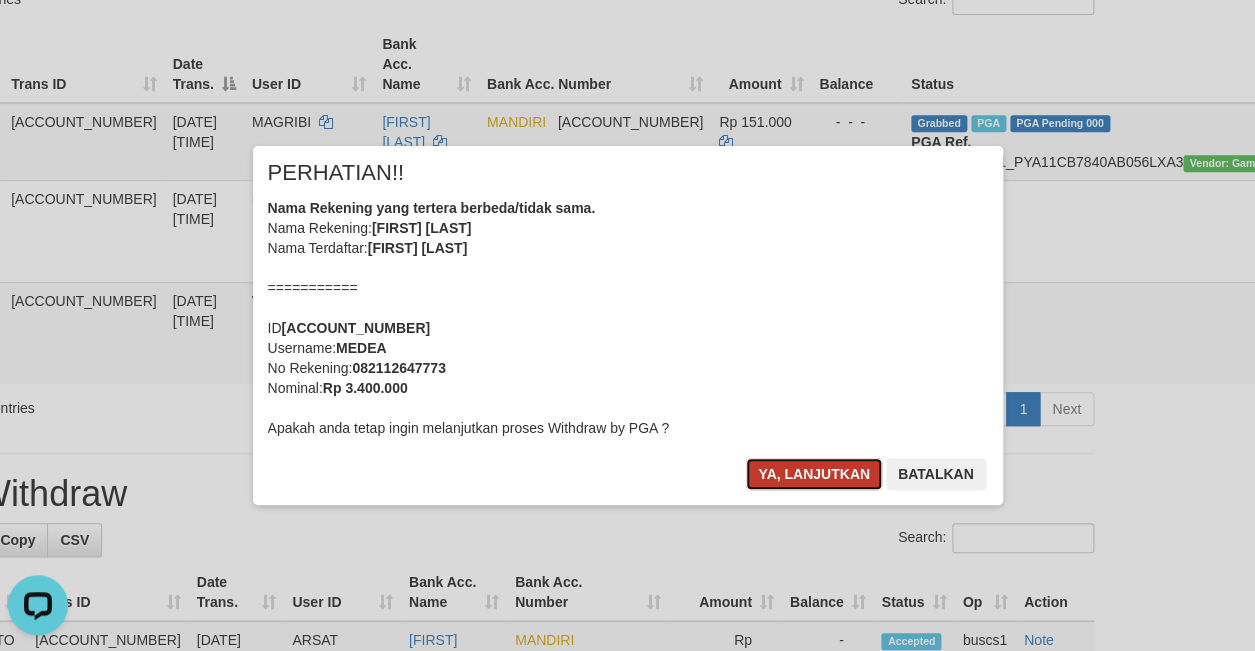 click on "Ya, lanjutkan" at bounding box center [814, 474] 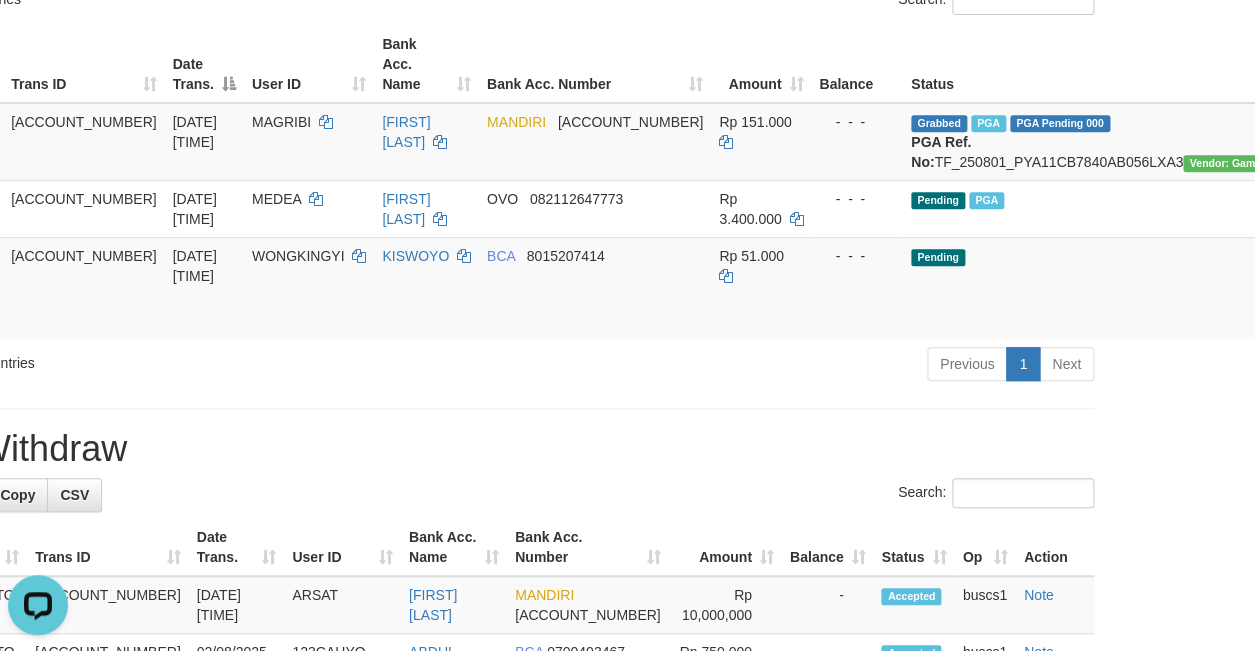 click on "Showing 1 to 3 of 3 entries" at bounding box center [115, 359] 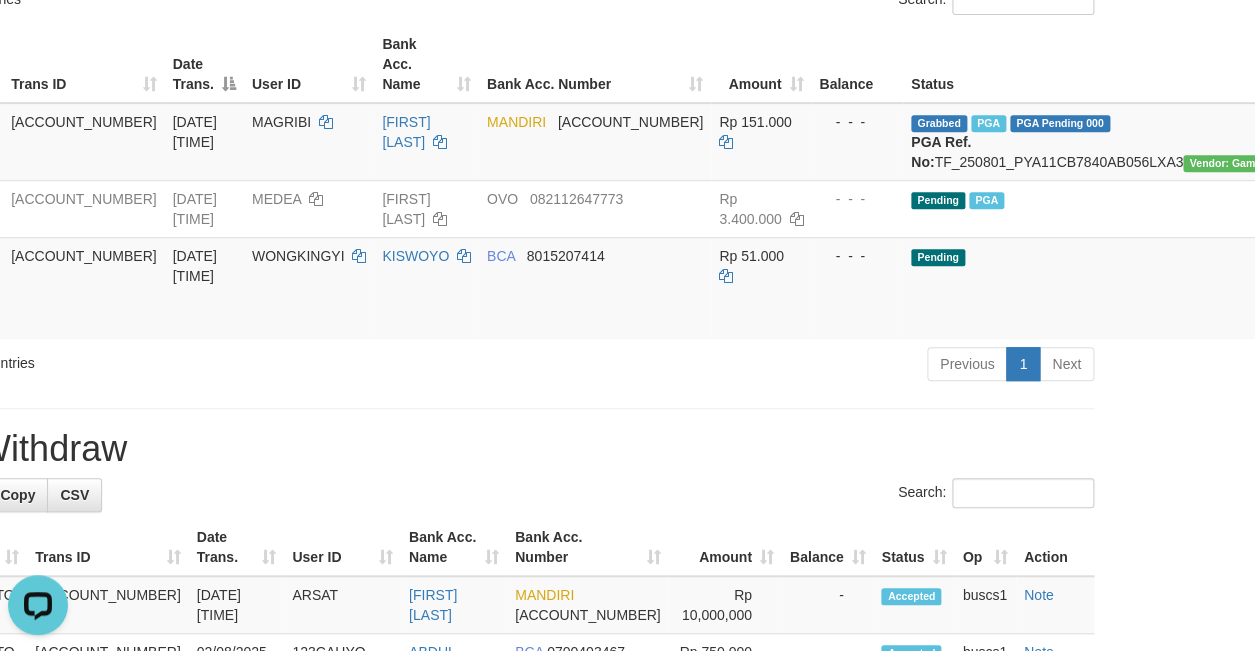 click on "Showing 1 to 3 of 3 entries" at bounding box center (115, 359) 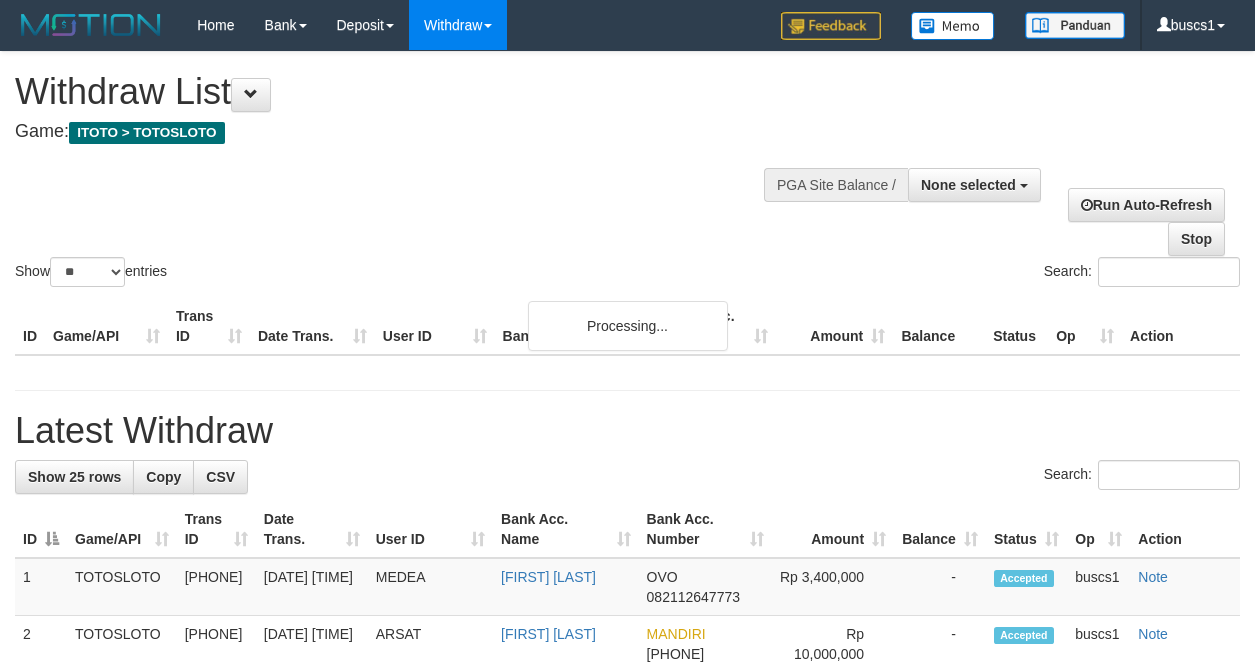select 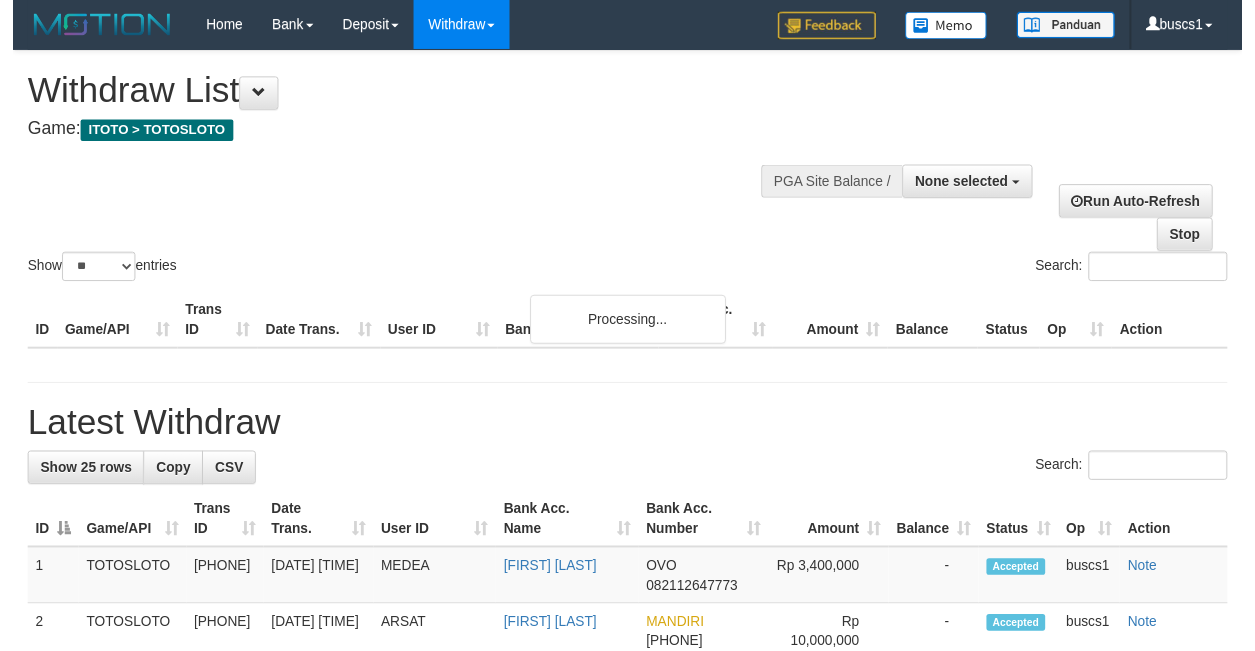 scroll, scrollTop: 267, scrollLeft: 0, axis: vertical 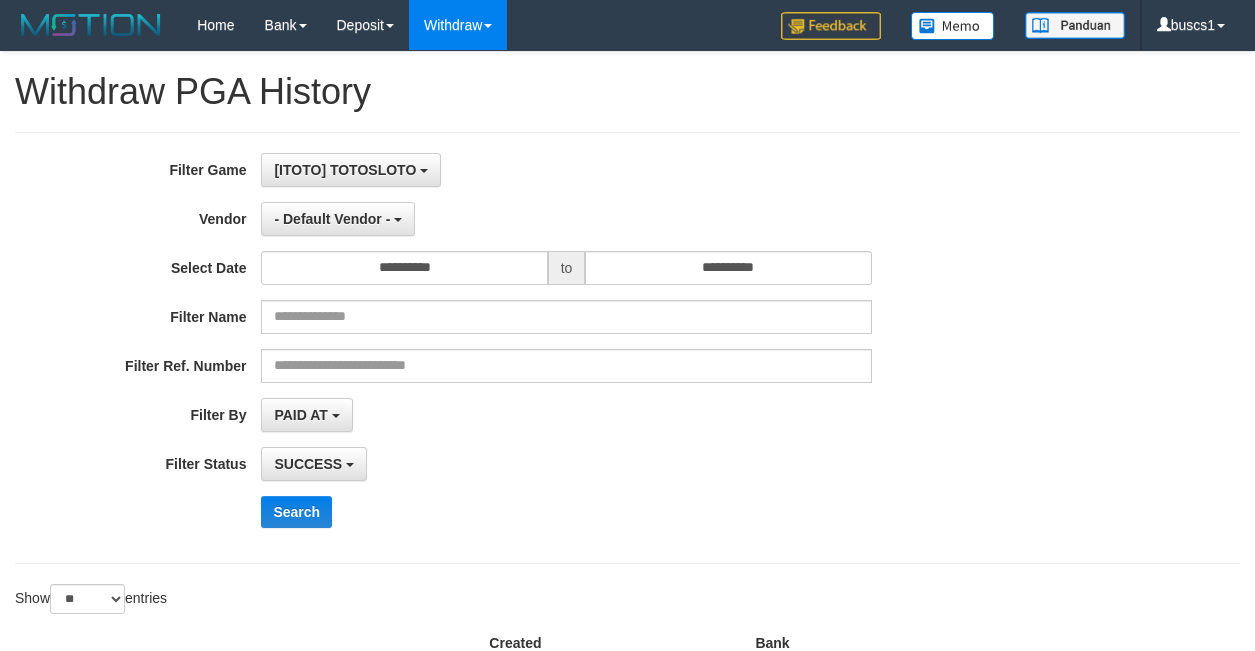 select on "**" 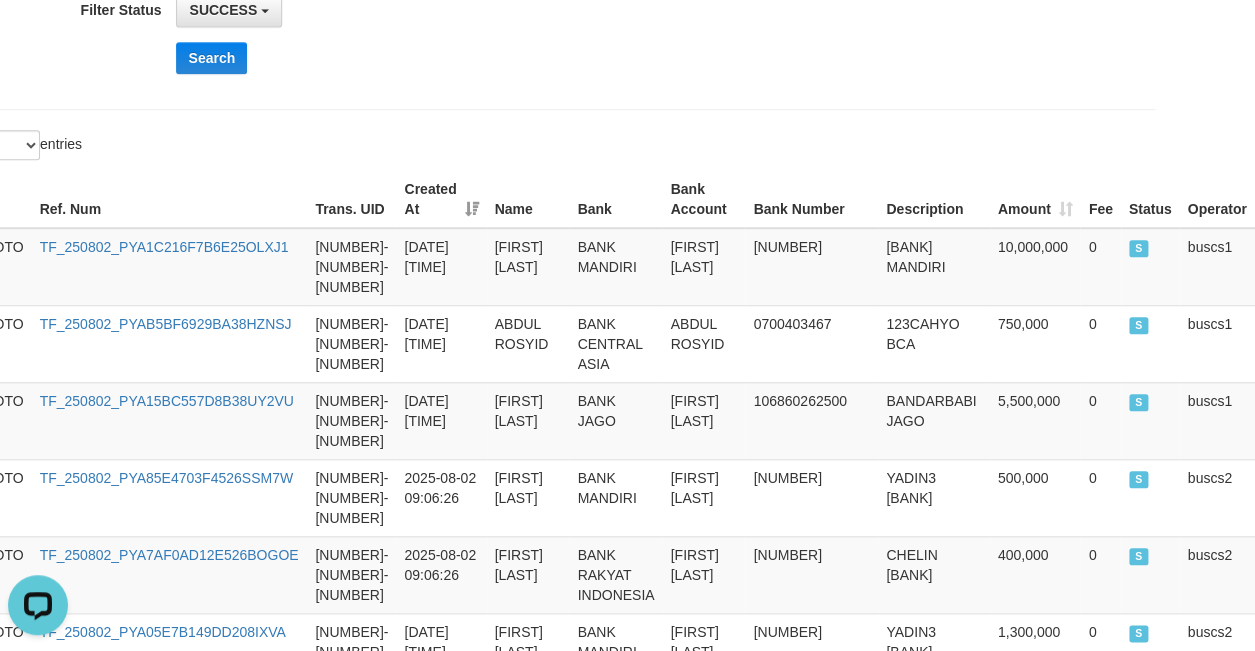 scroll, scrollTop: 0, scrollLeft: 0, axis: both 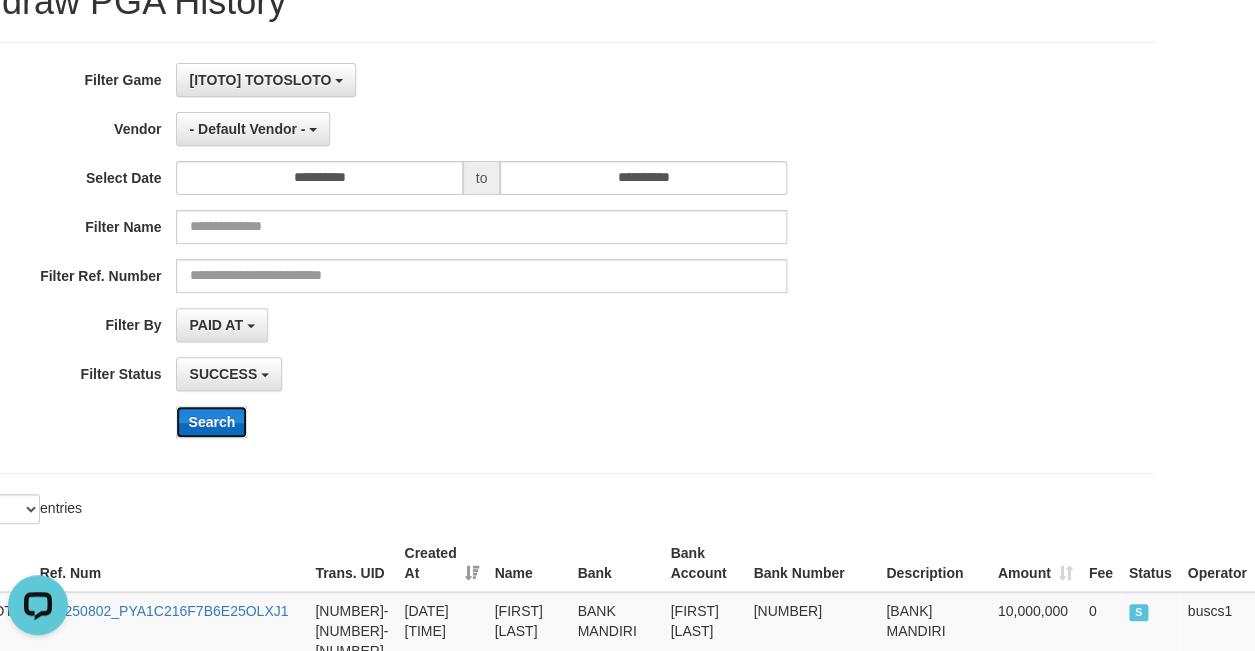 click on "Search" at bounding box center [211, 422] 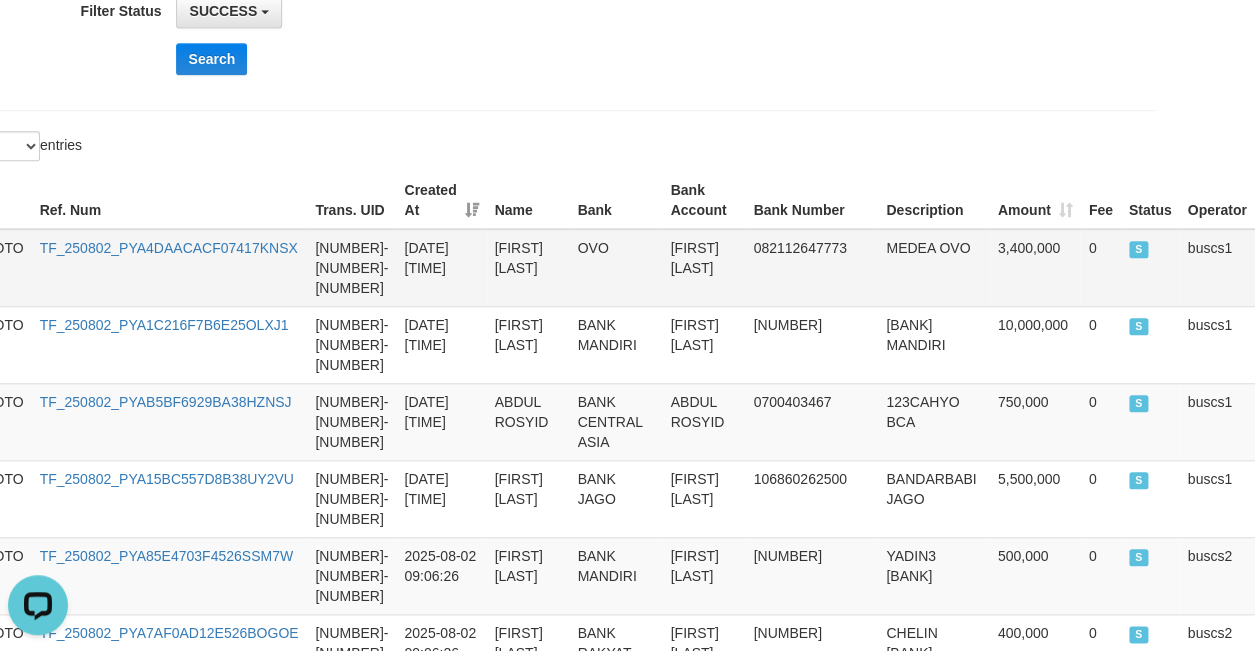 scroll, scrollTop: 454, scrollLeft: 251, axis: both 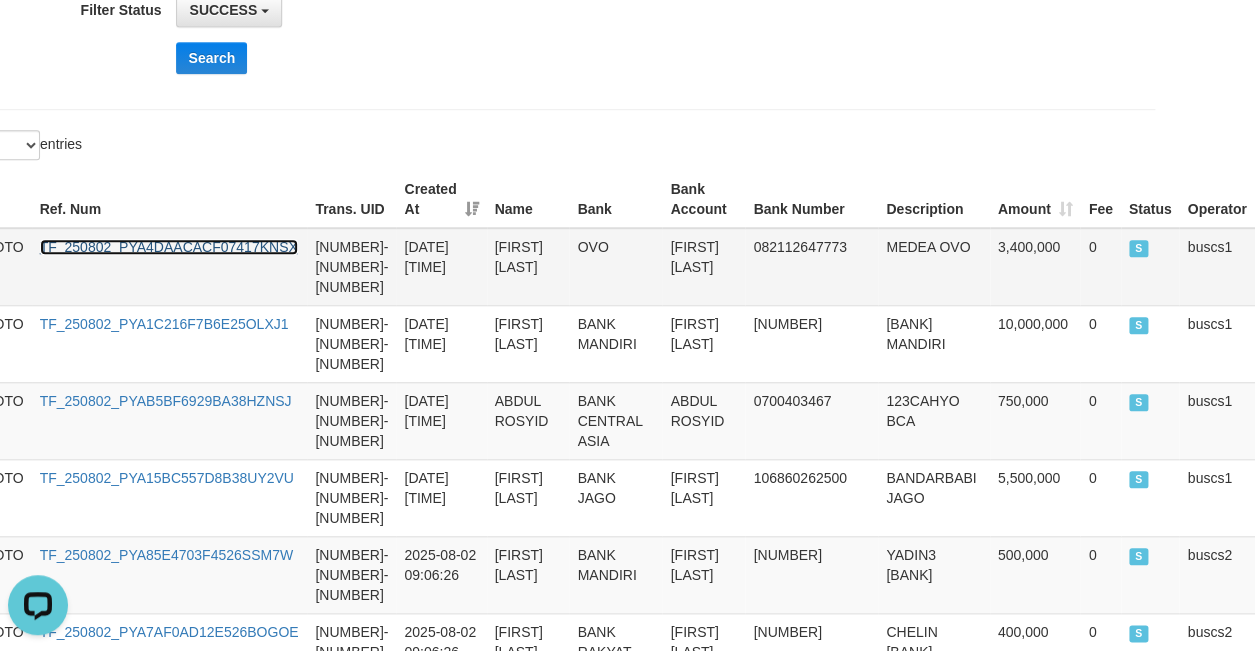 click on "TF_250802_PYA4DAACACF07417KNSX" at bounding box center [169, 247] 